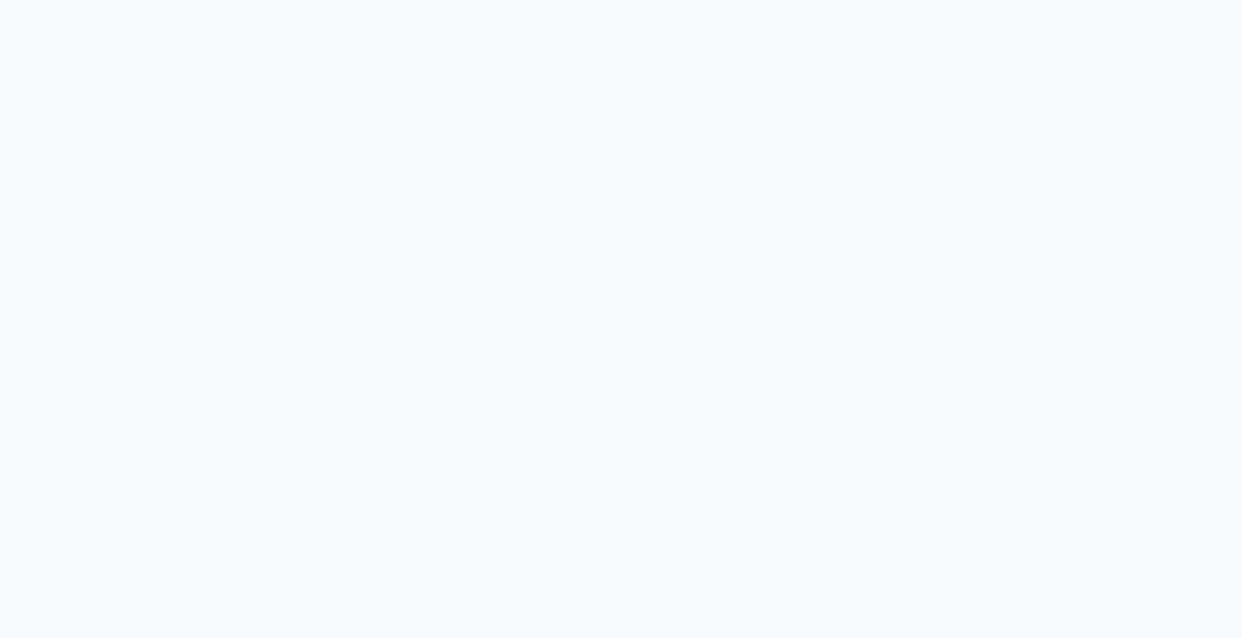 scroll, scrollTop: 0, scrollLeft: 0, axis: both 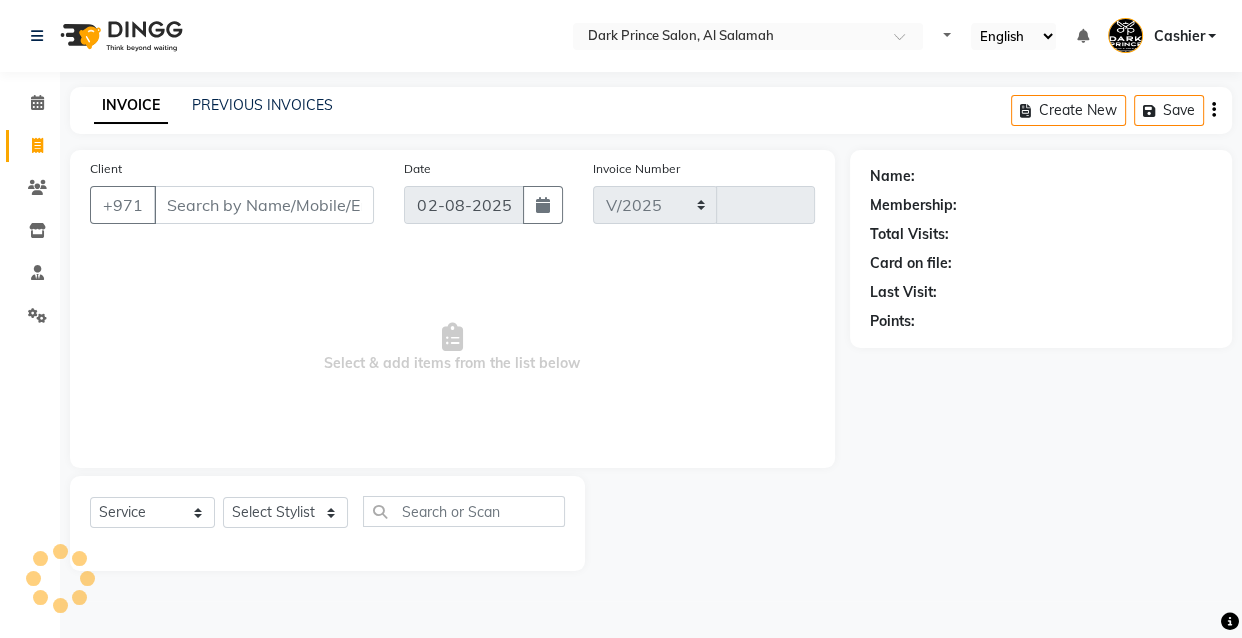 select on "8540" 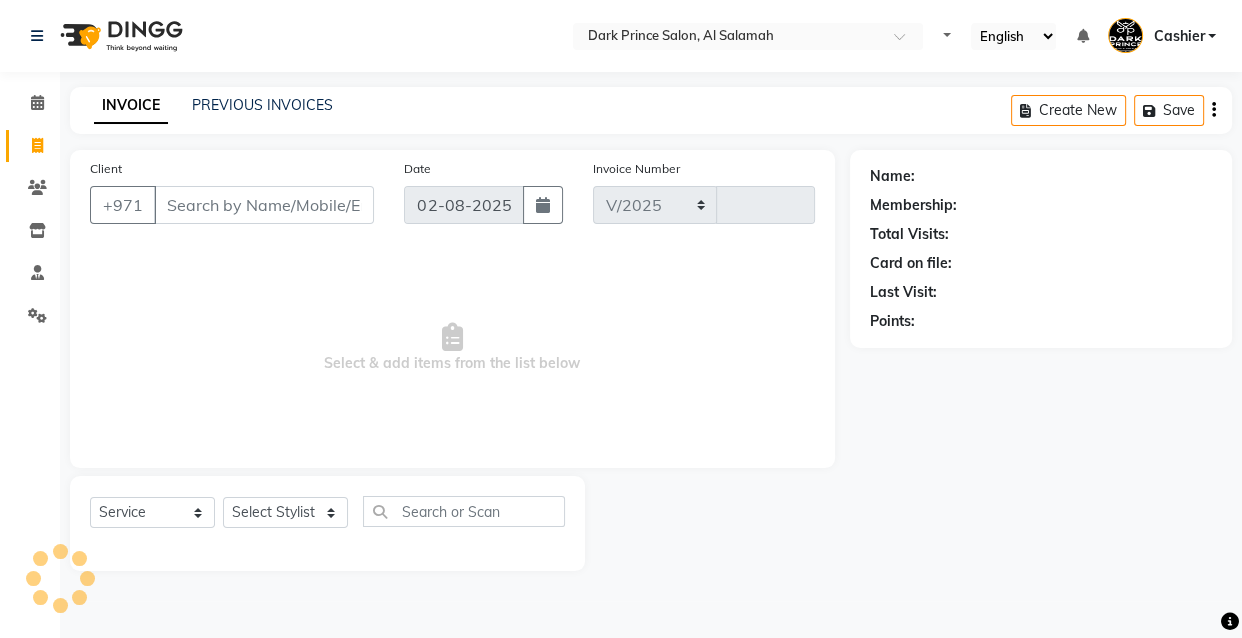 type on "0276" 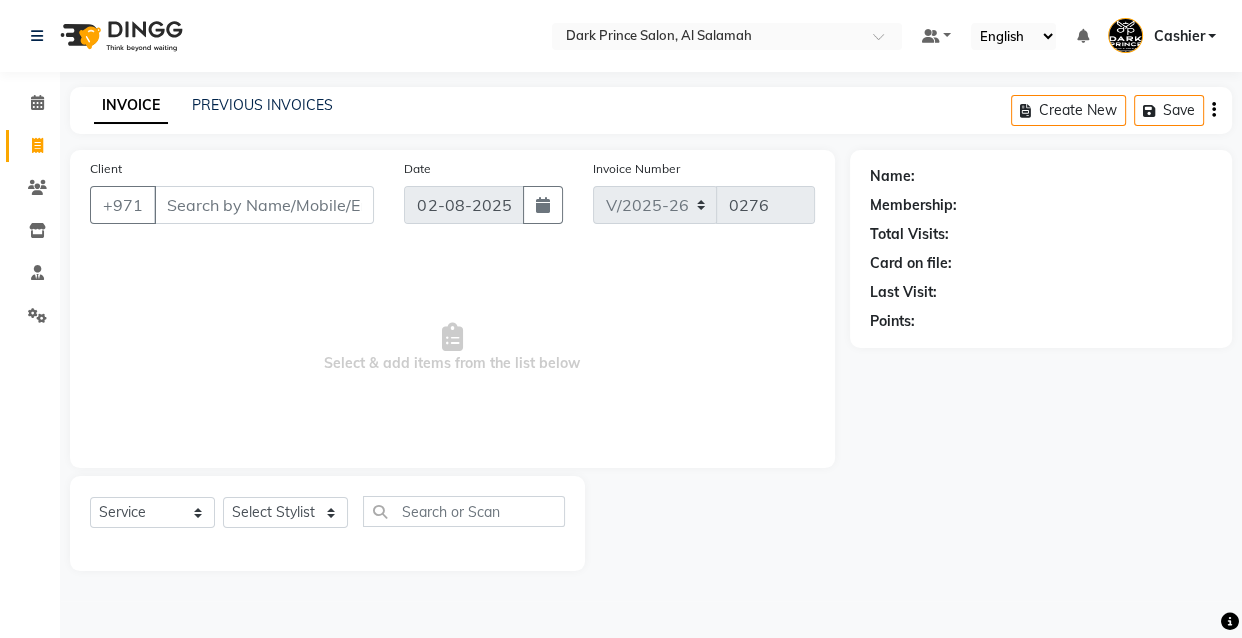 click on "Client" at bounding box center (264, 205) 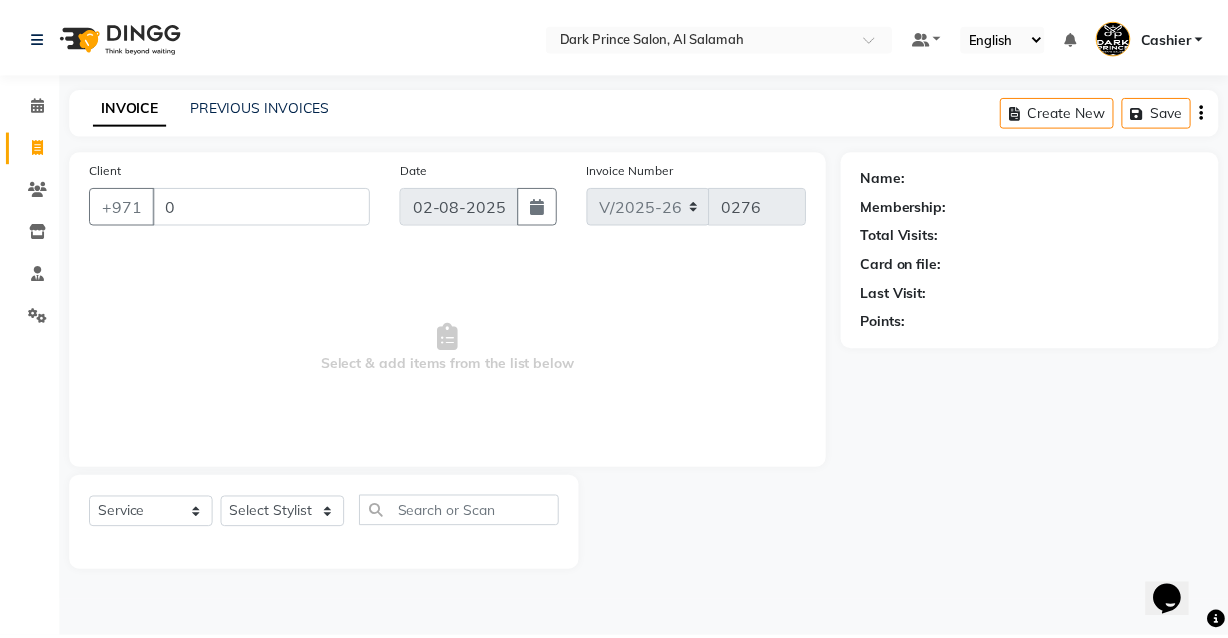 scroll, scrollTop: 0, scrollLeft: 0, axis: both 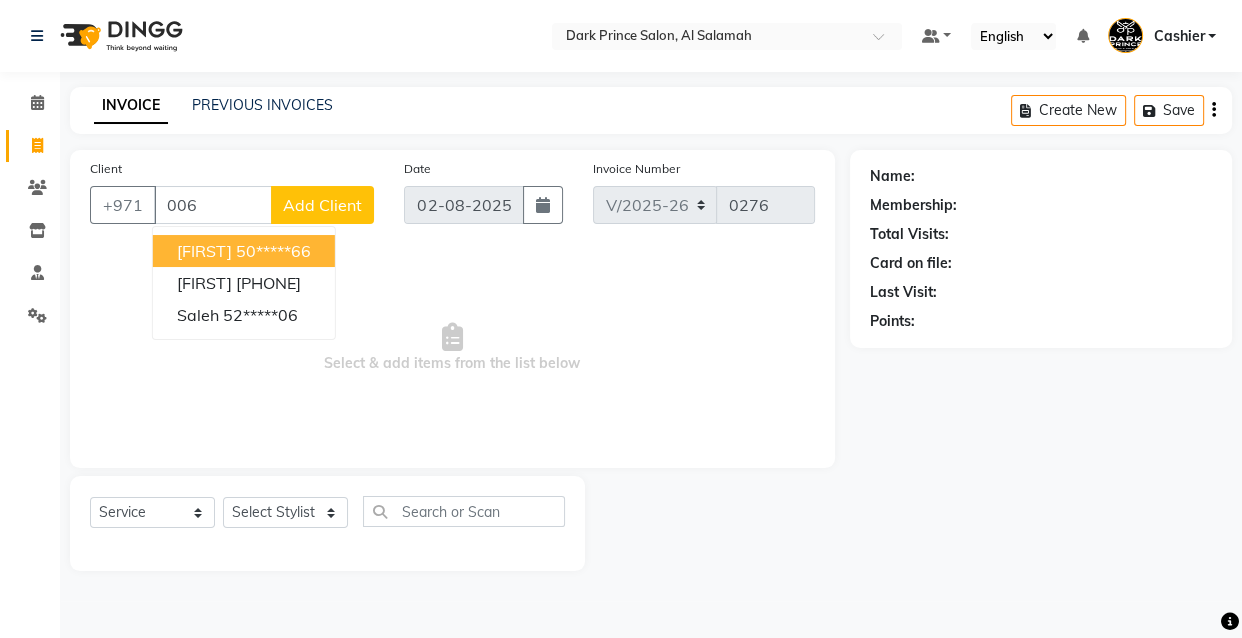 click on "[FIRST] [PHONE]" at bounding box center (244, 251) 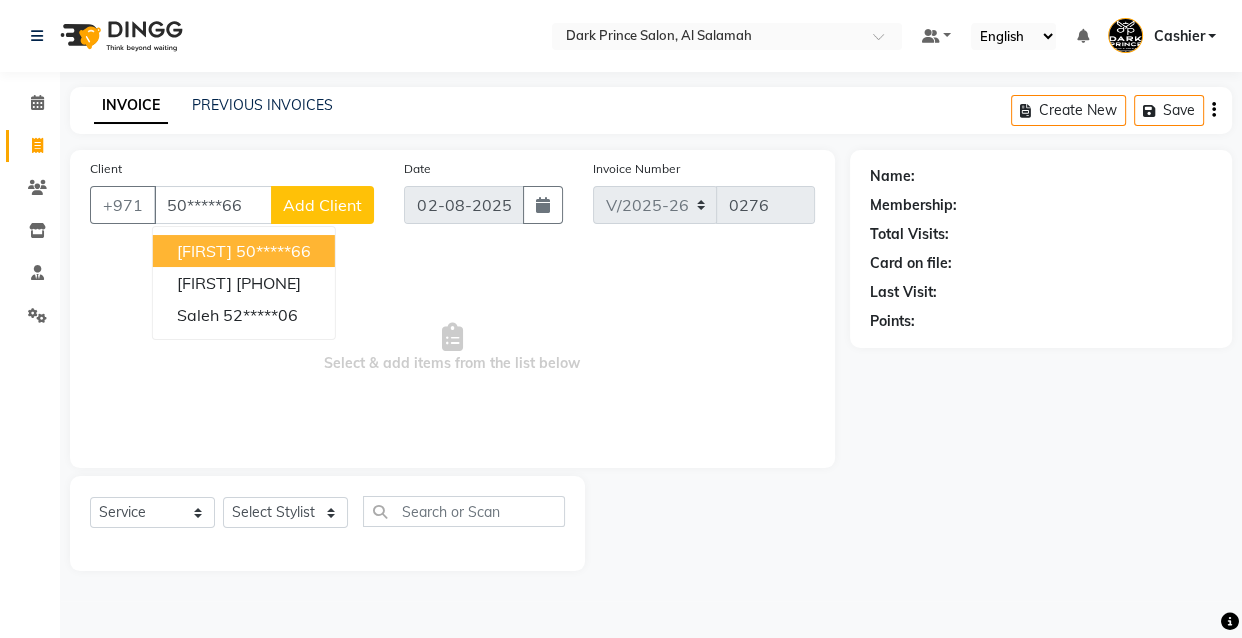 type on "50*****66" 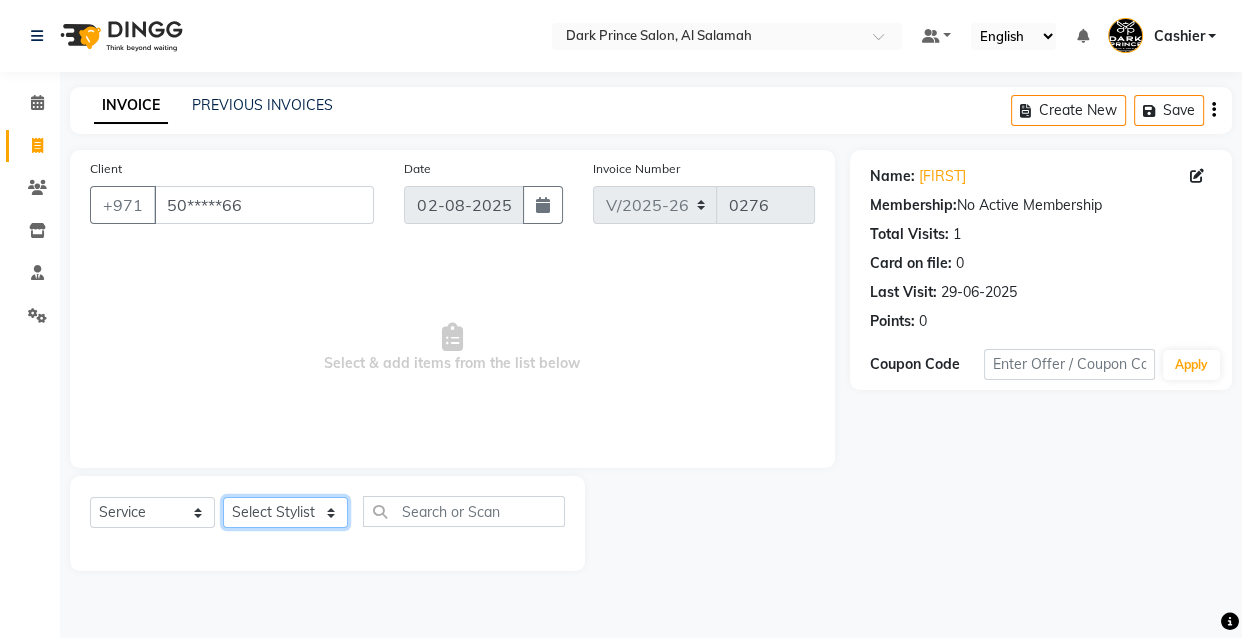 click on "Select Stylist [FIRST] Cashier [FIRST] [LAST]" 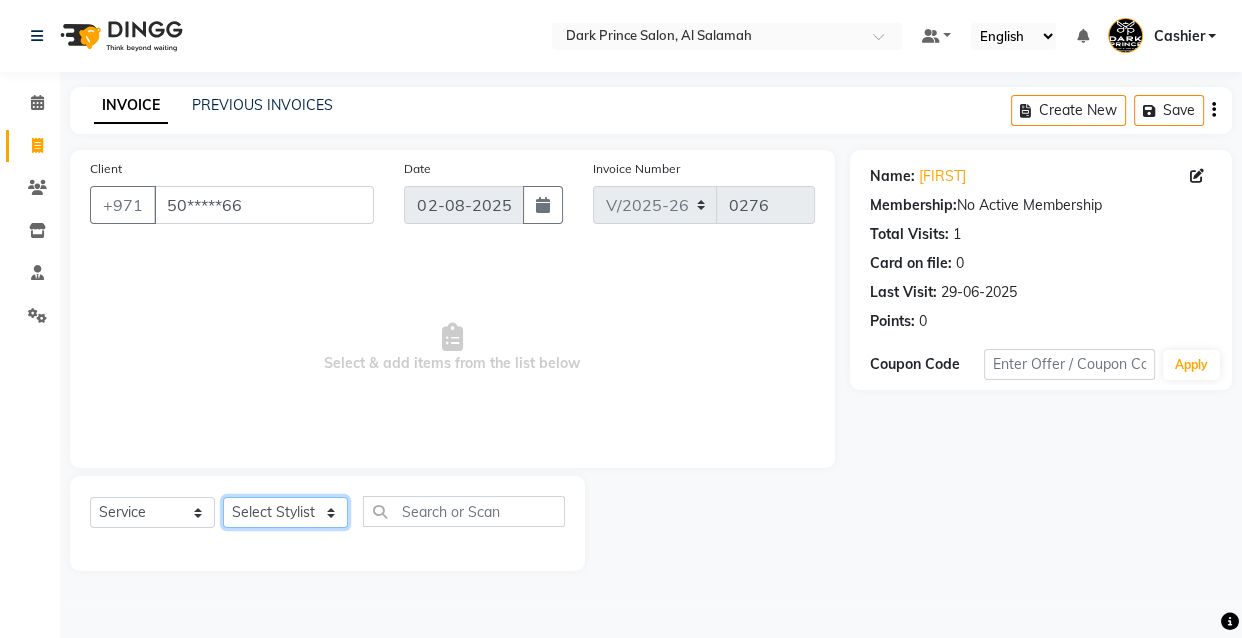 select on "84431" 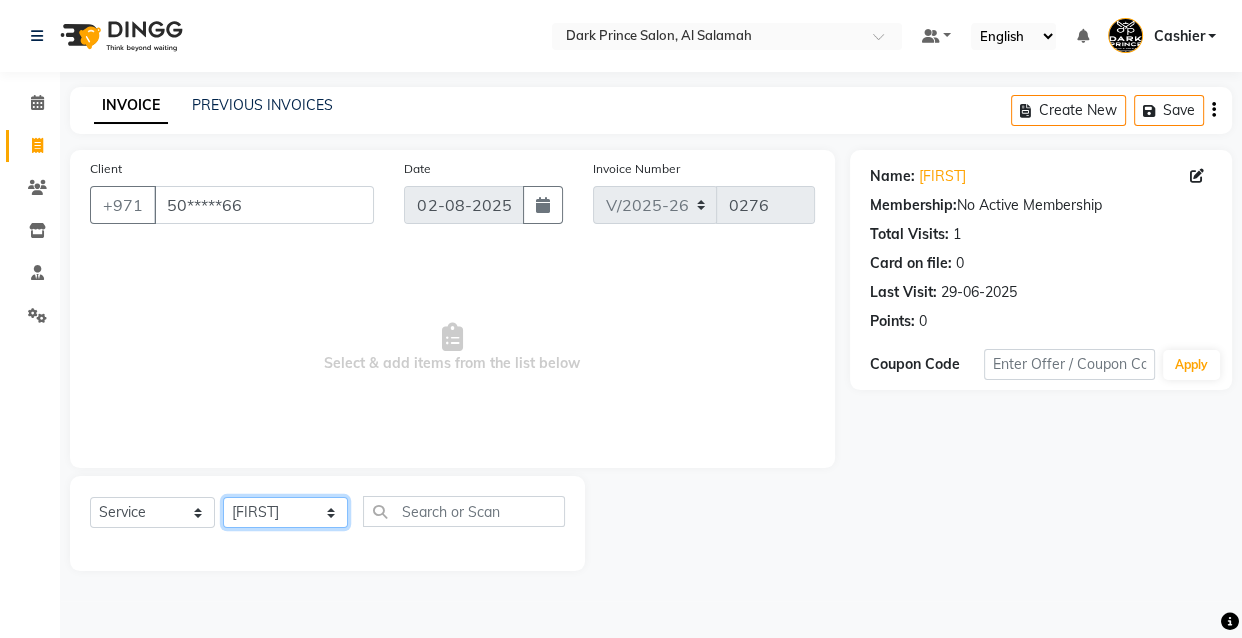 click on "Select Stylist [FIRST] Cashier [FIRST] [LAST]" 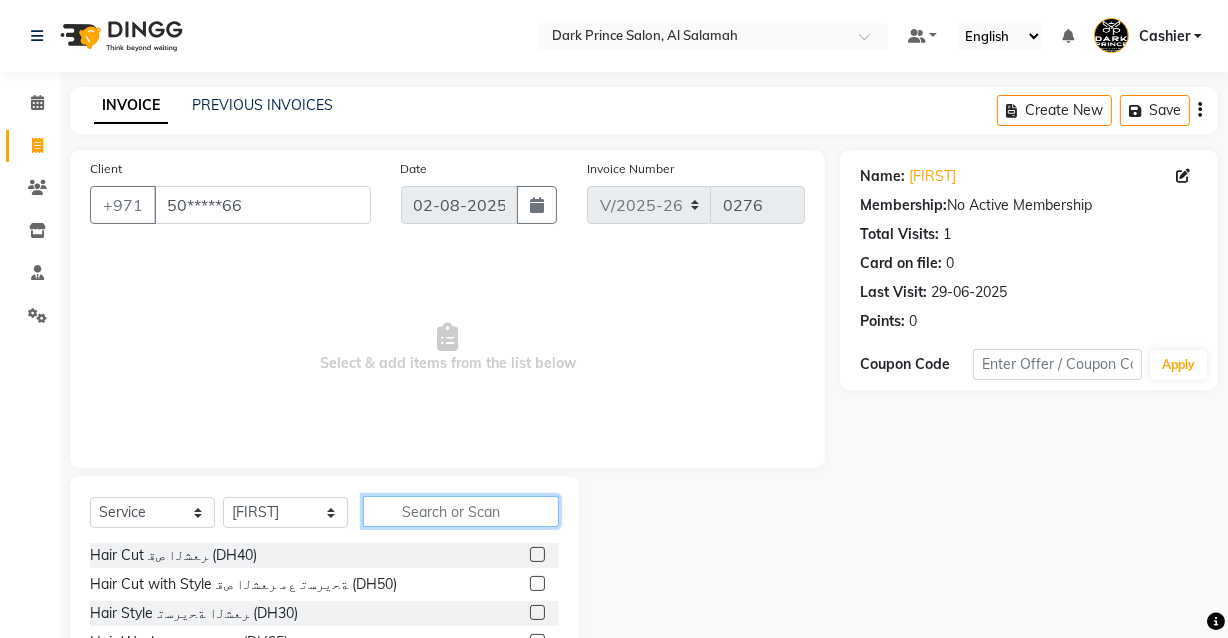 click 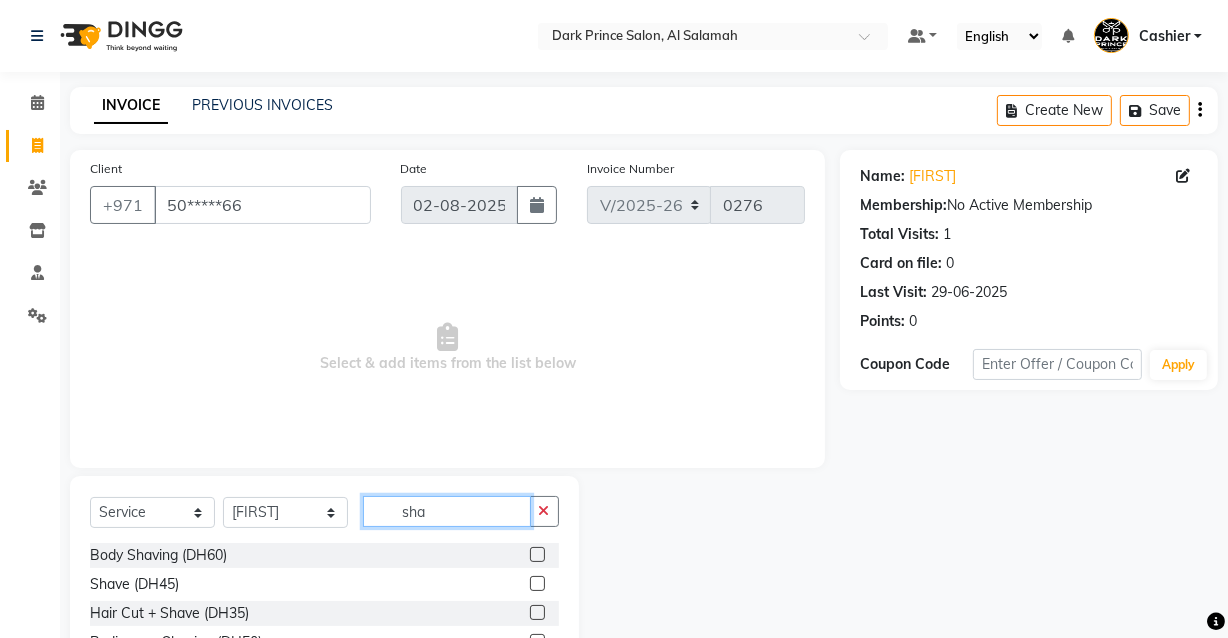 scroll, scrollTop: 31, scrollLeft: 0, axis: vertical 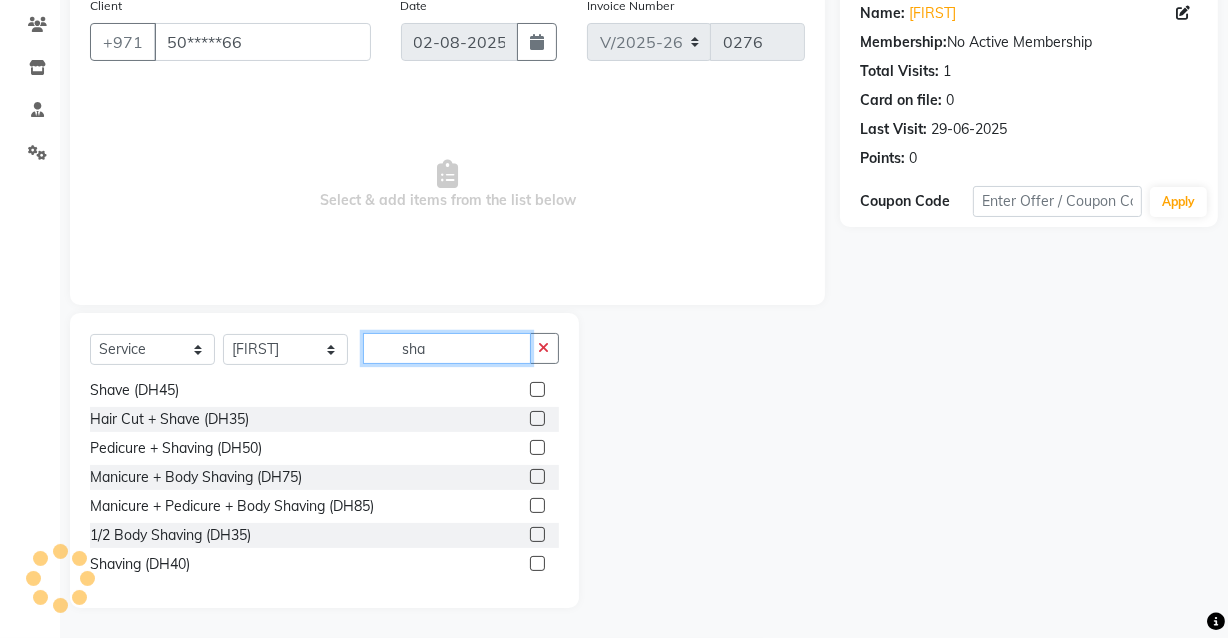 click on "sha" 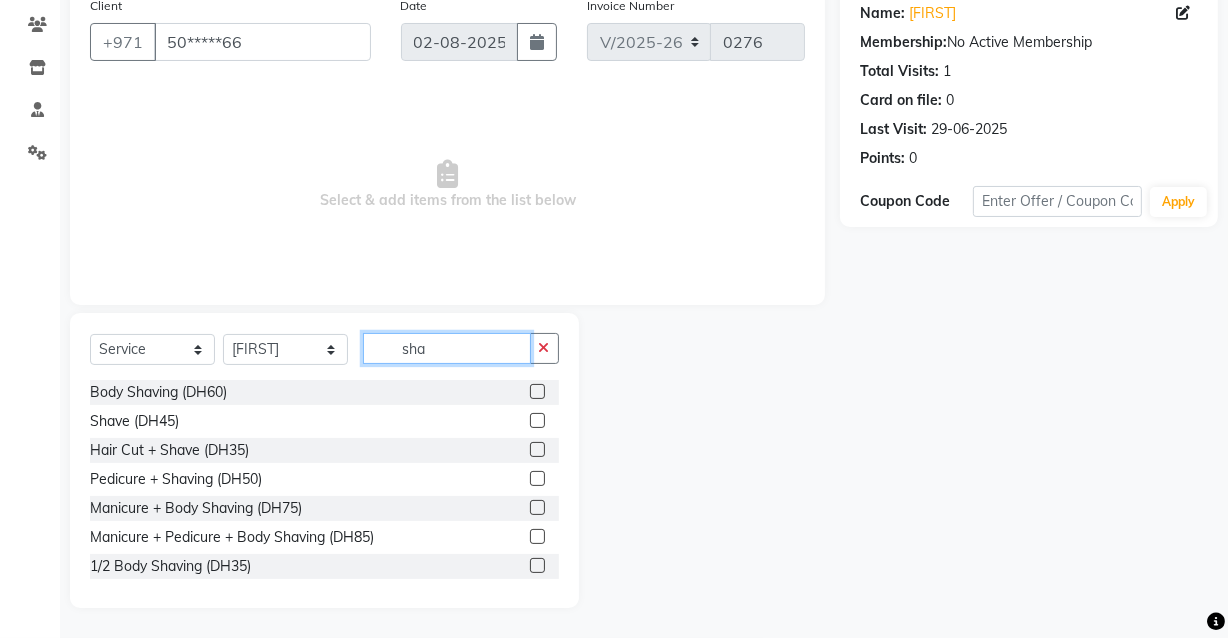 click on "sha" 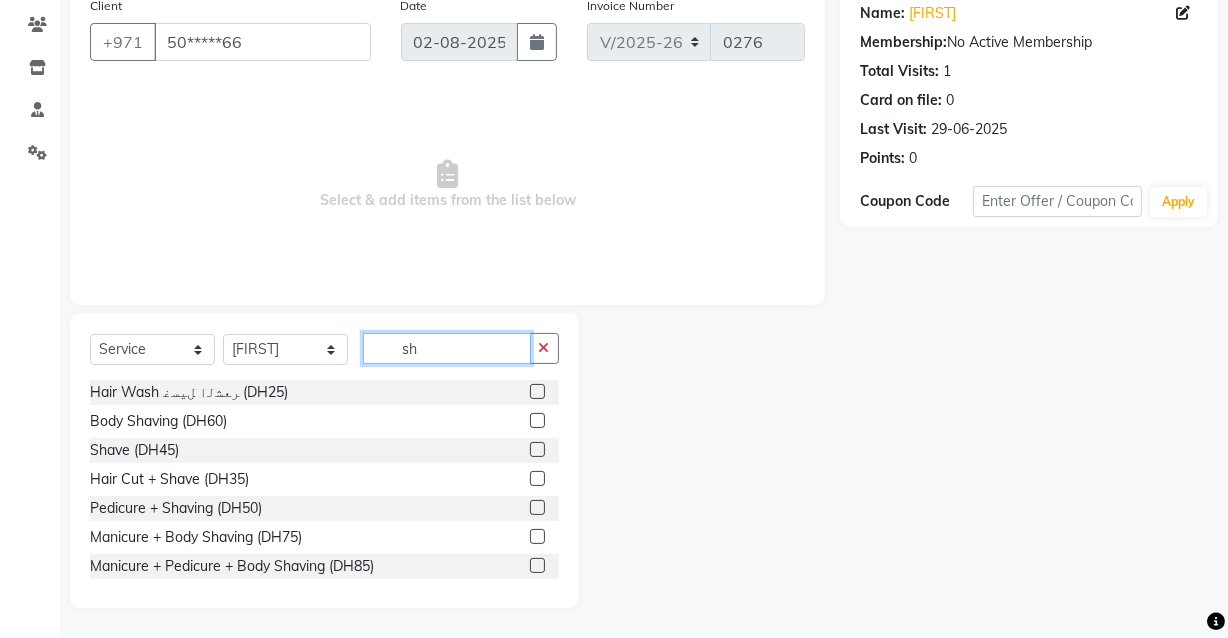 type on "sh" 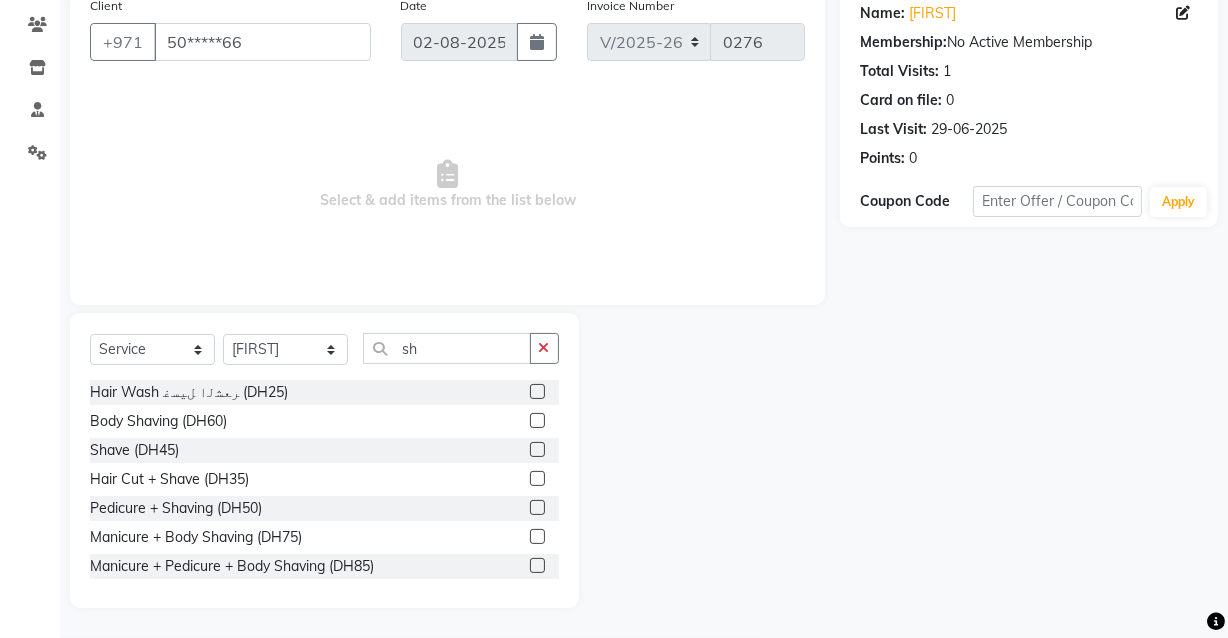 click 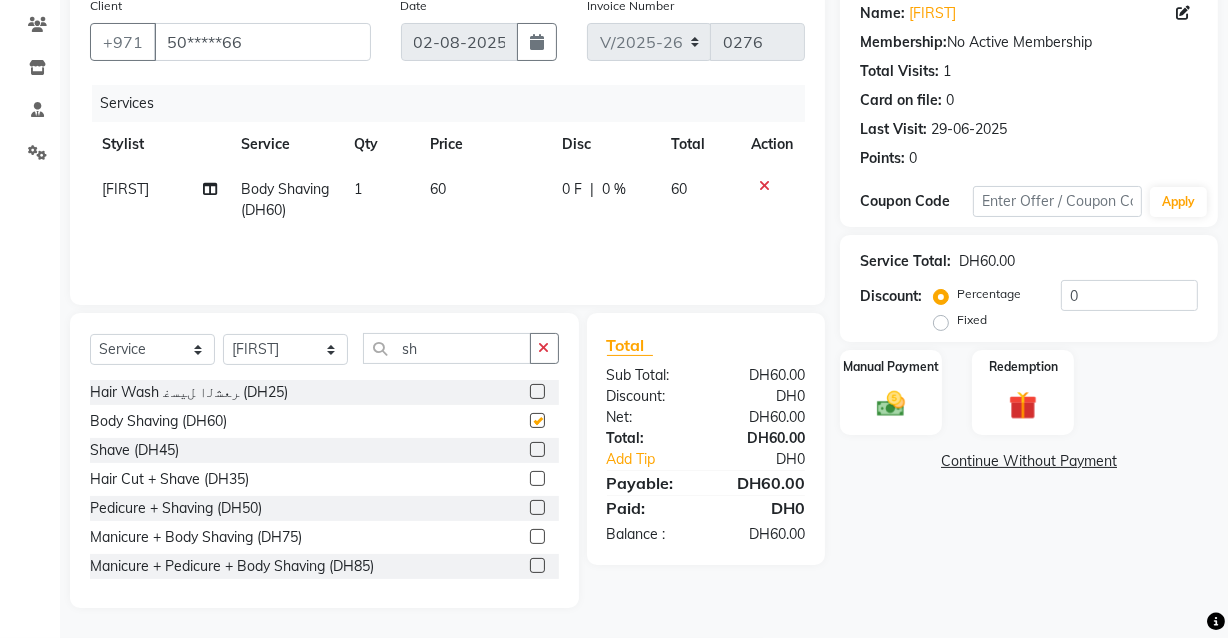 checkbox on "false" 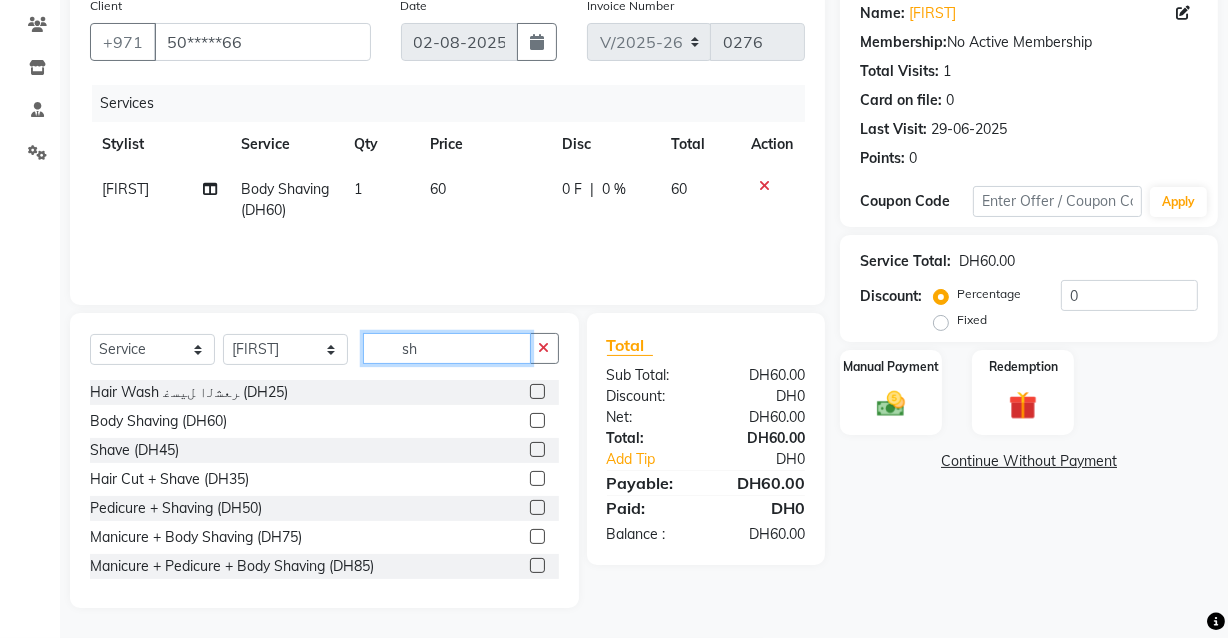click on "sh" 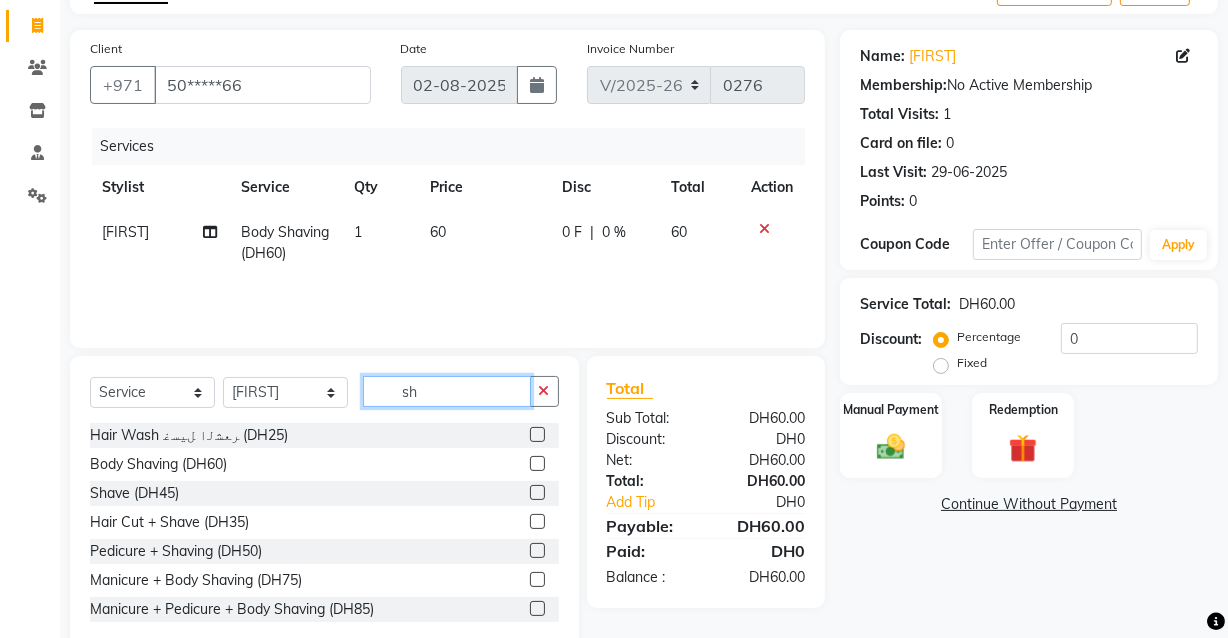 scroll, scrollTop: 163, scrollLeft: 0, axis: vertical 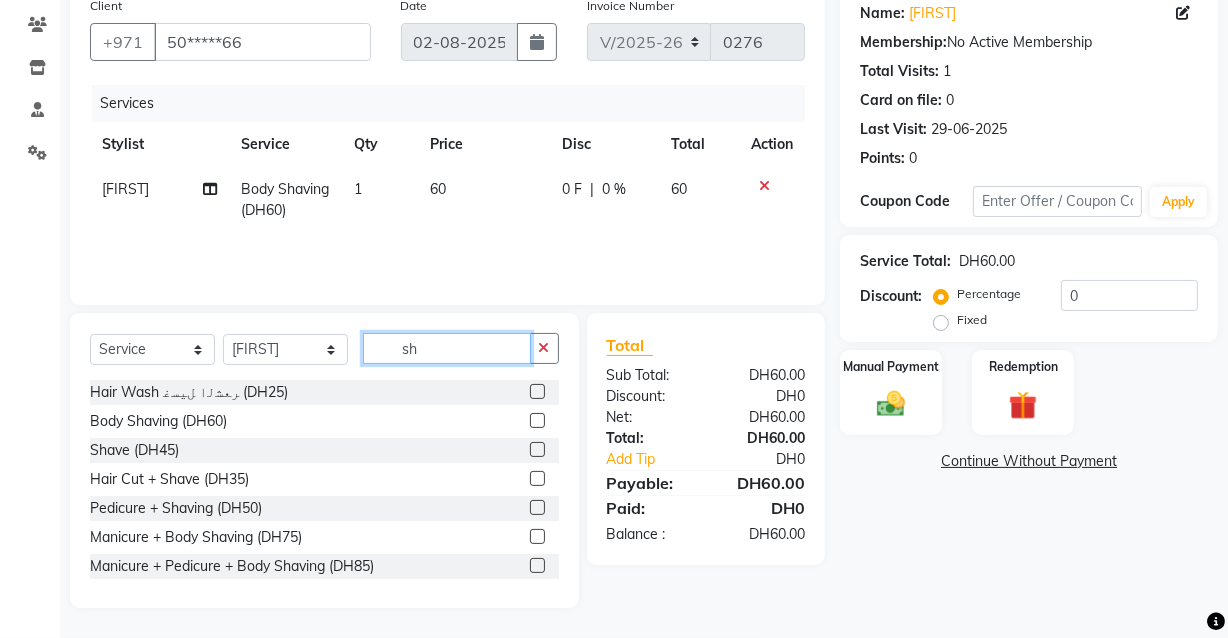 type on "s" 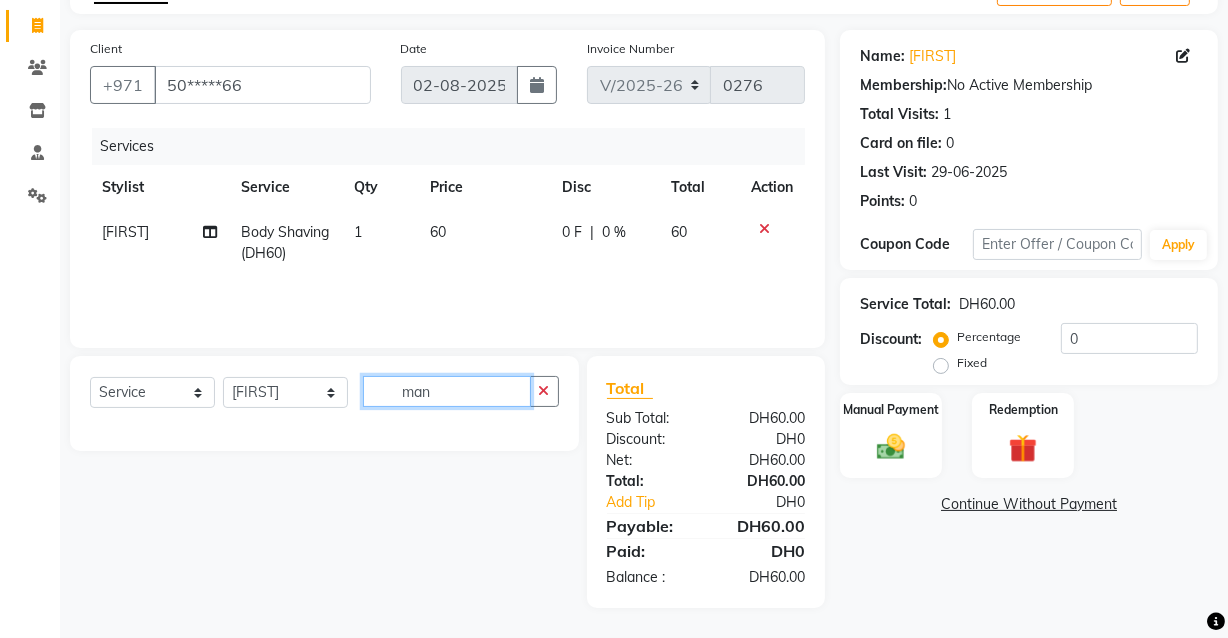 scroll, scrollTop: 163, scrollLeft: 0, axis: vertical 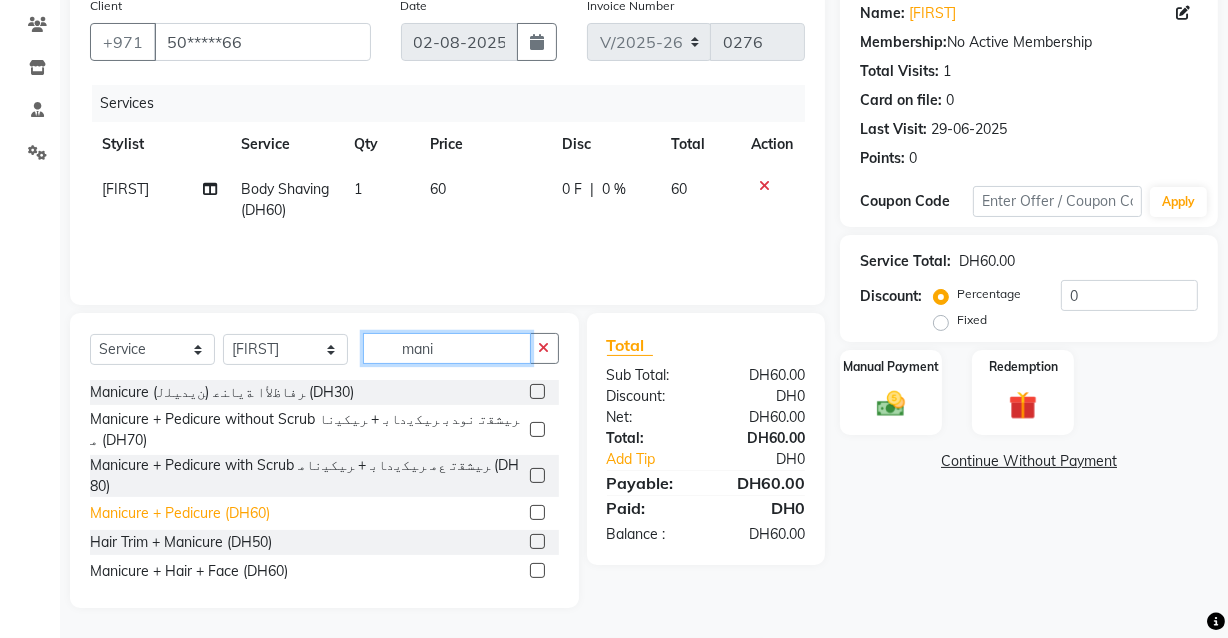 type on "mani" 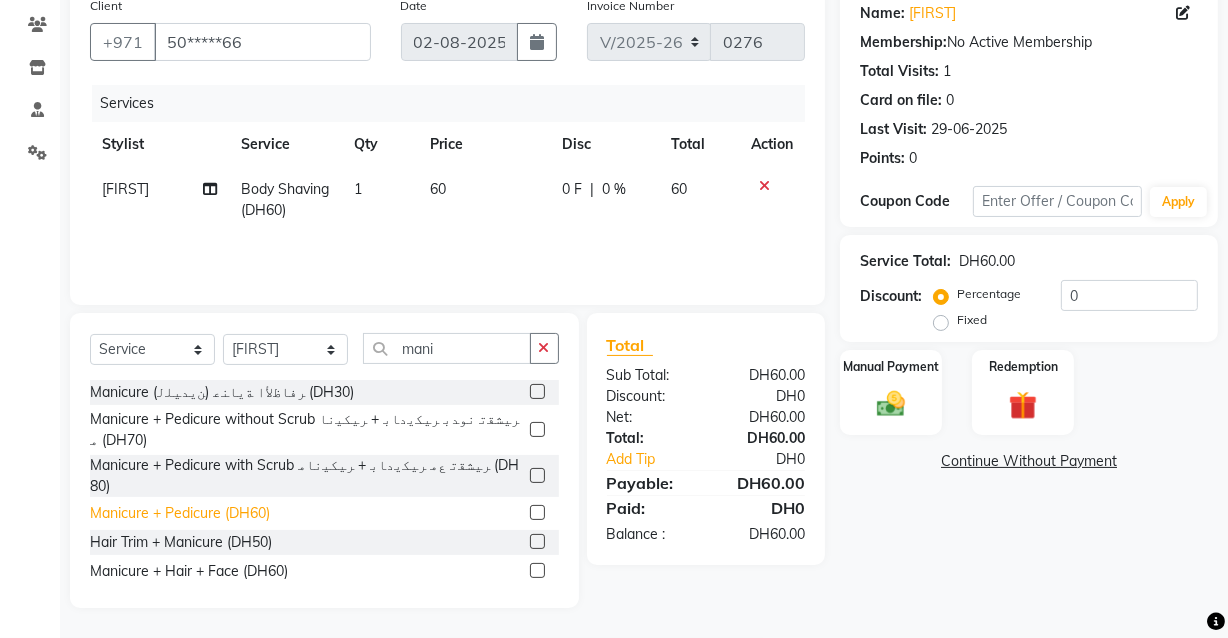 click on "Manicure + Pedicure (DH60)" 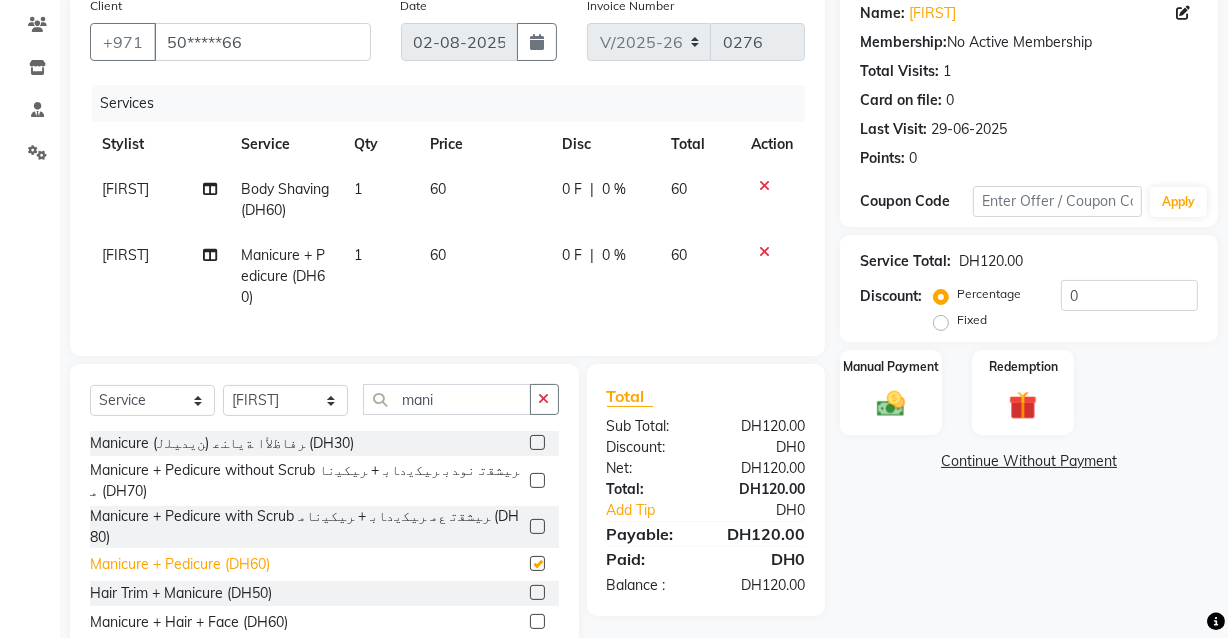 checkbox on "false" 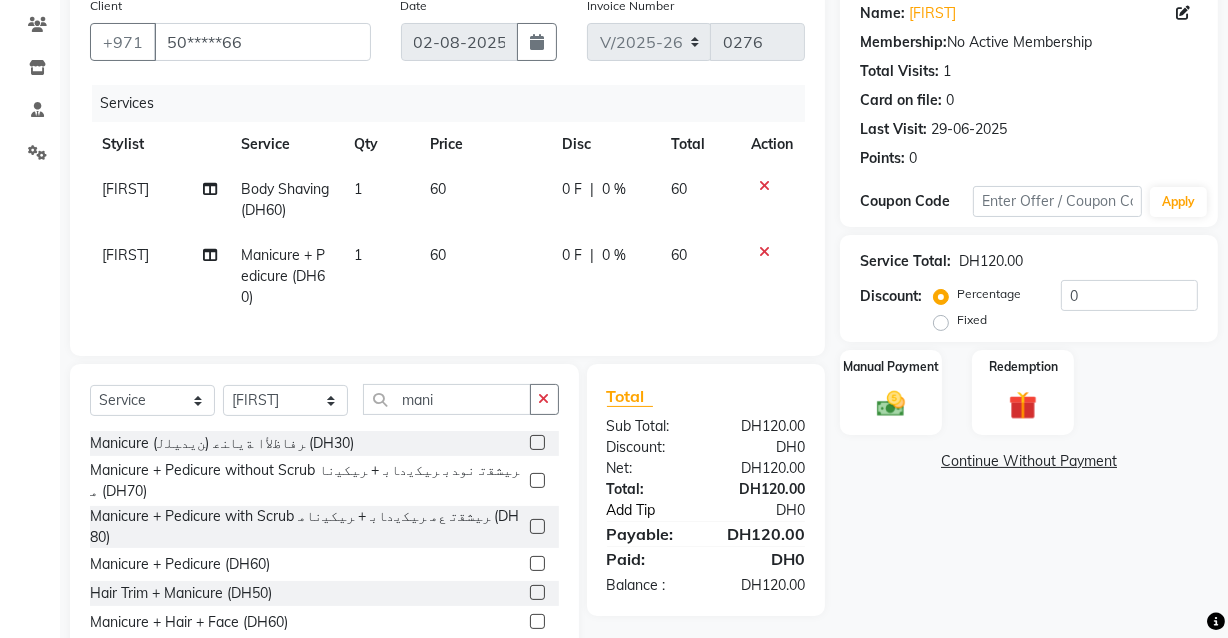 click on "Add Tip" 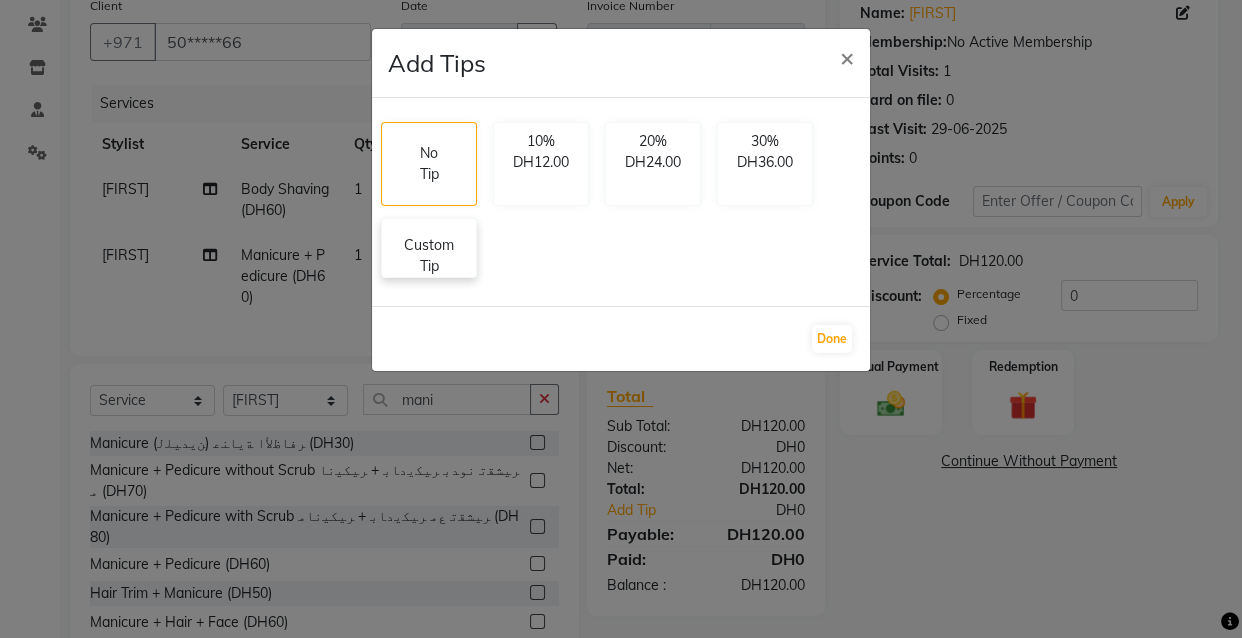 click on "Custom Tip" 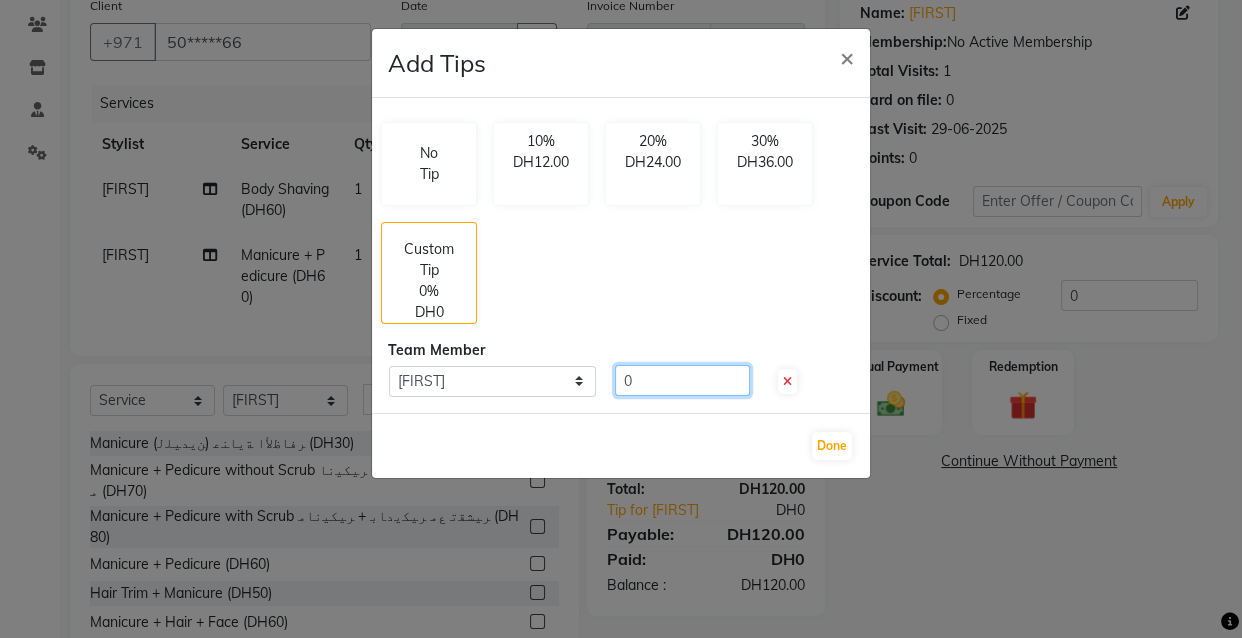 click on "0" 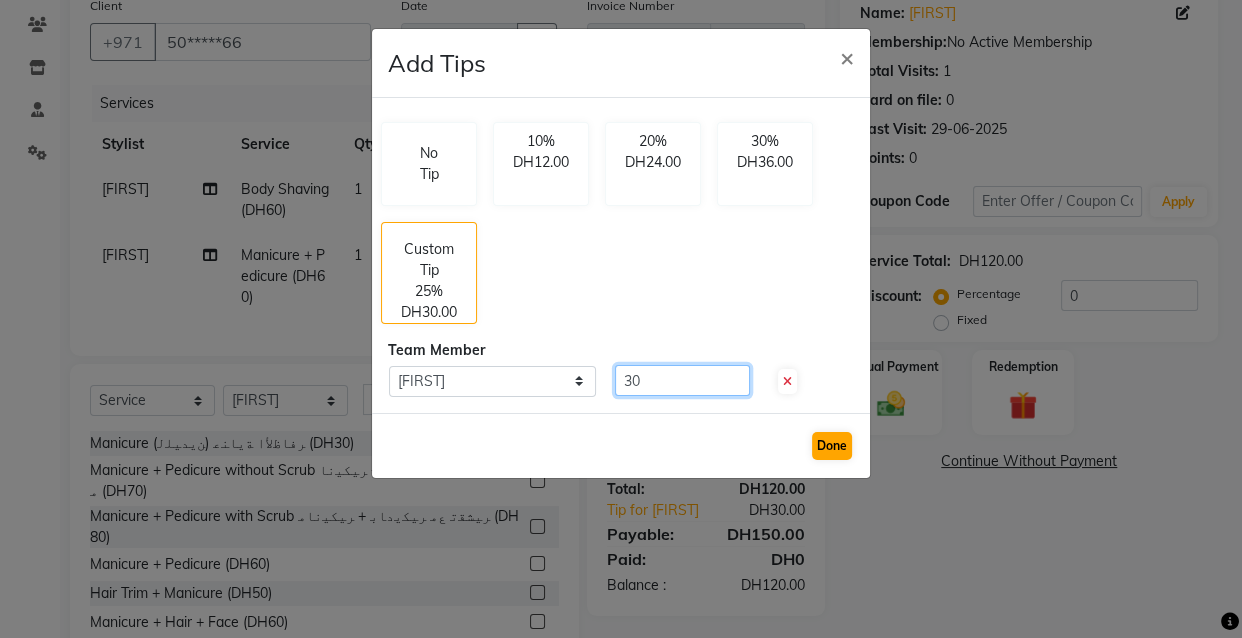 type on "30" 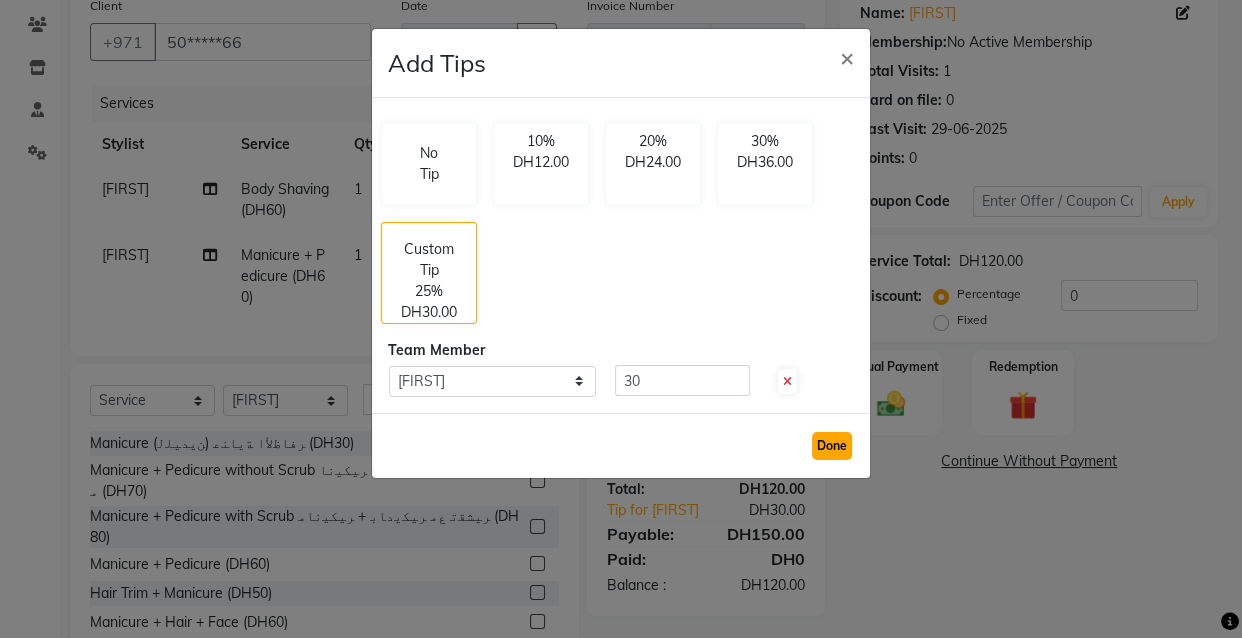 click on "Done" 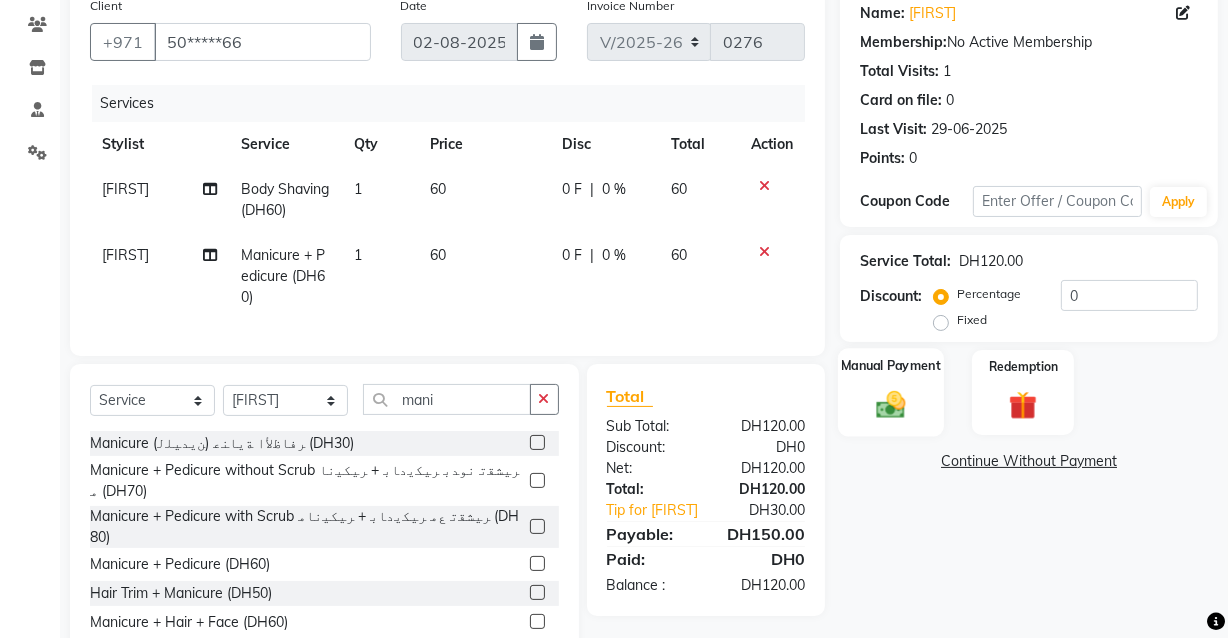 click 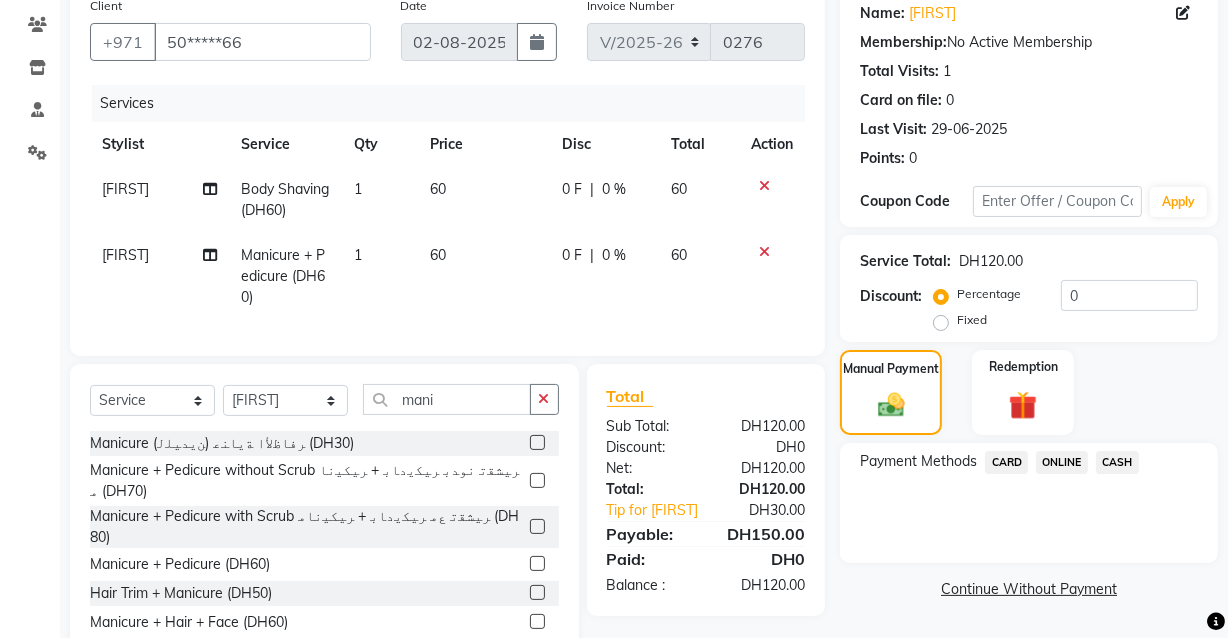 click on "CARD" 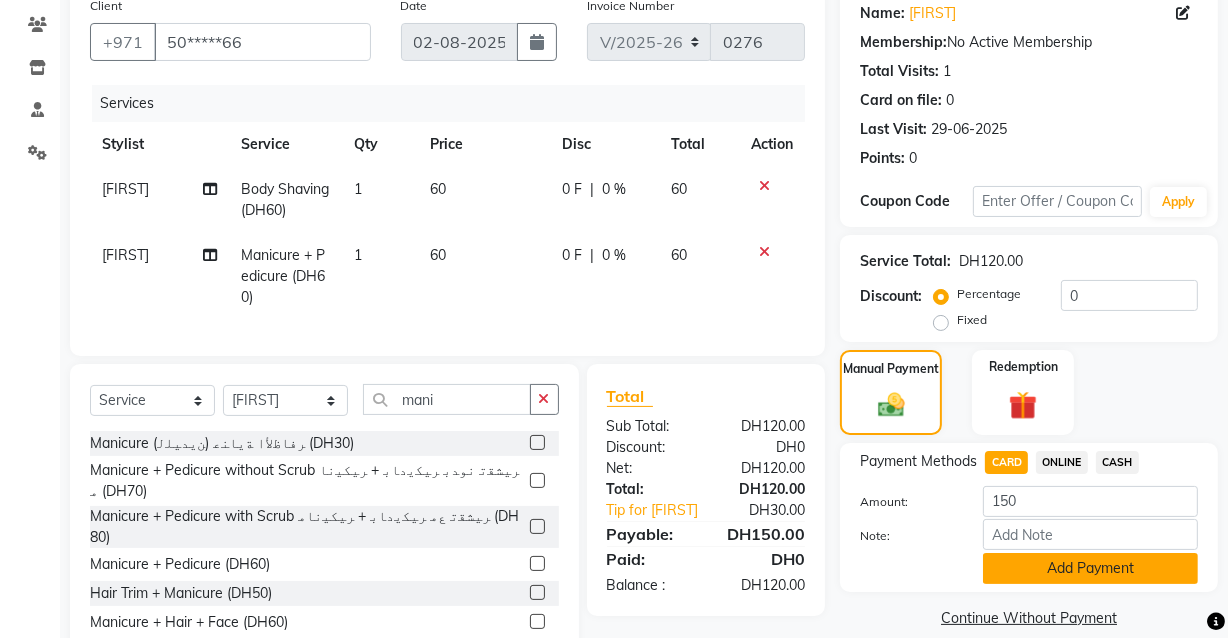 click on "Add Payment" 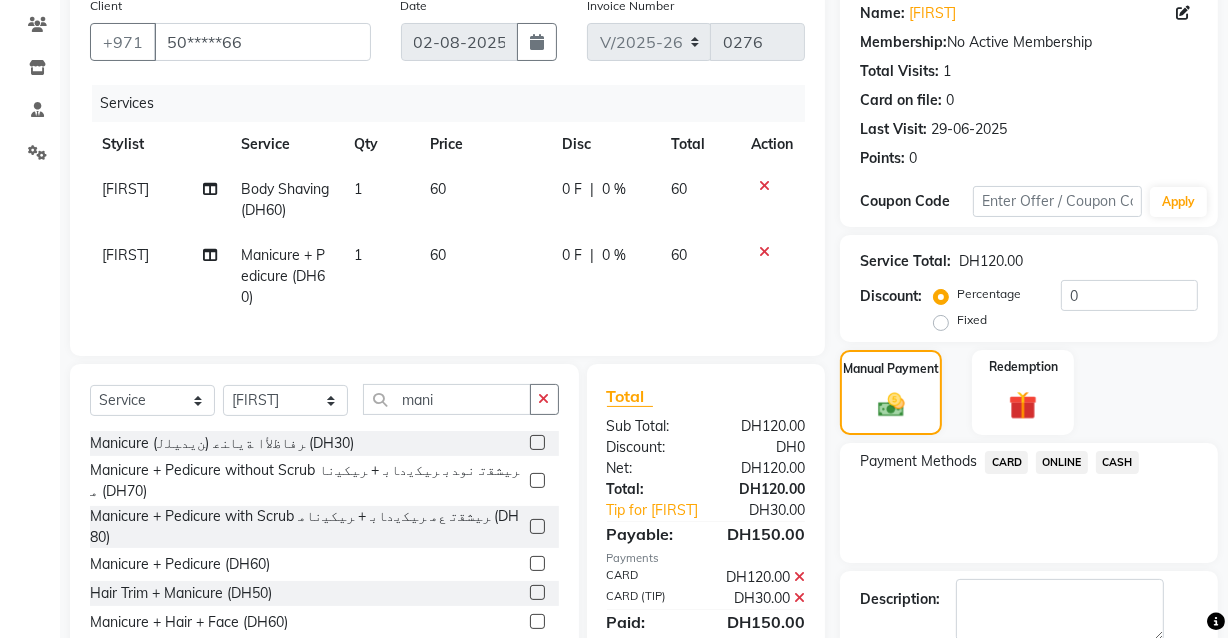 scroll, scrollTop: 270, scrollLeft: 0, axis: vertical 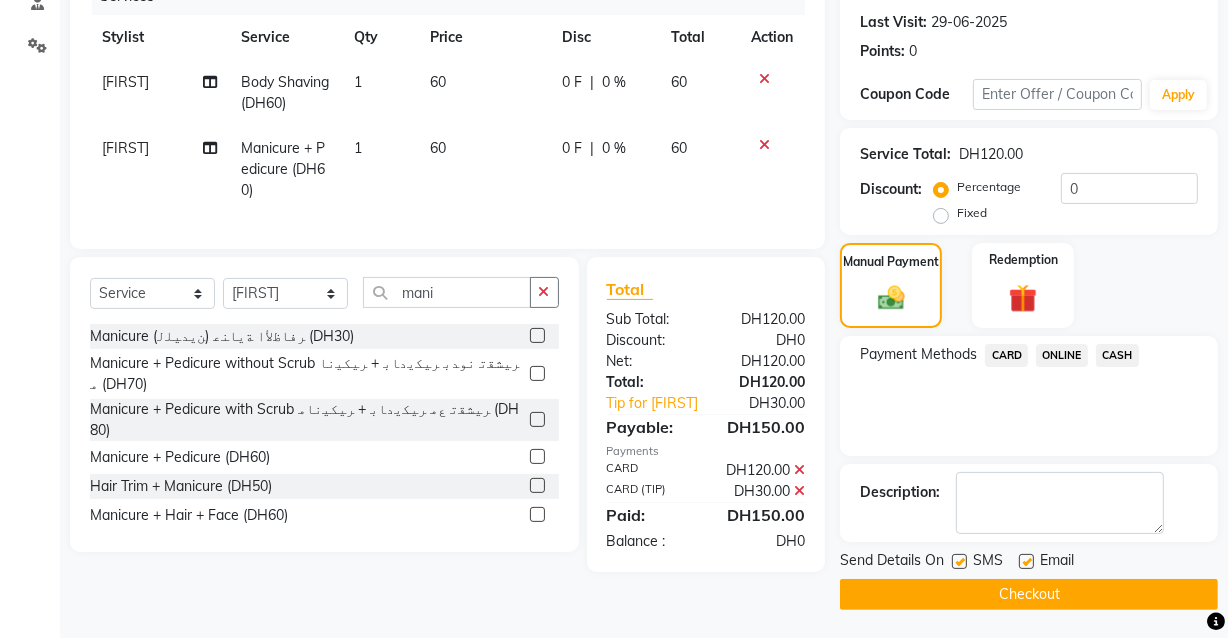 click on "Checkout" 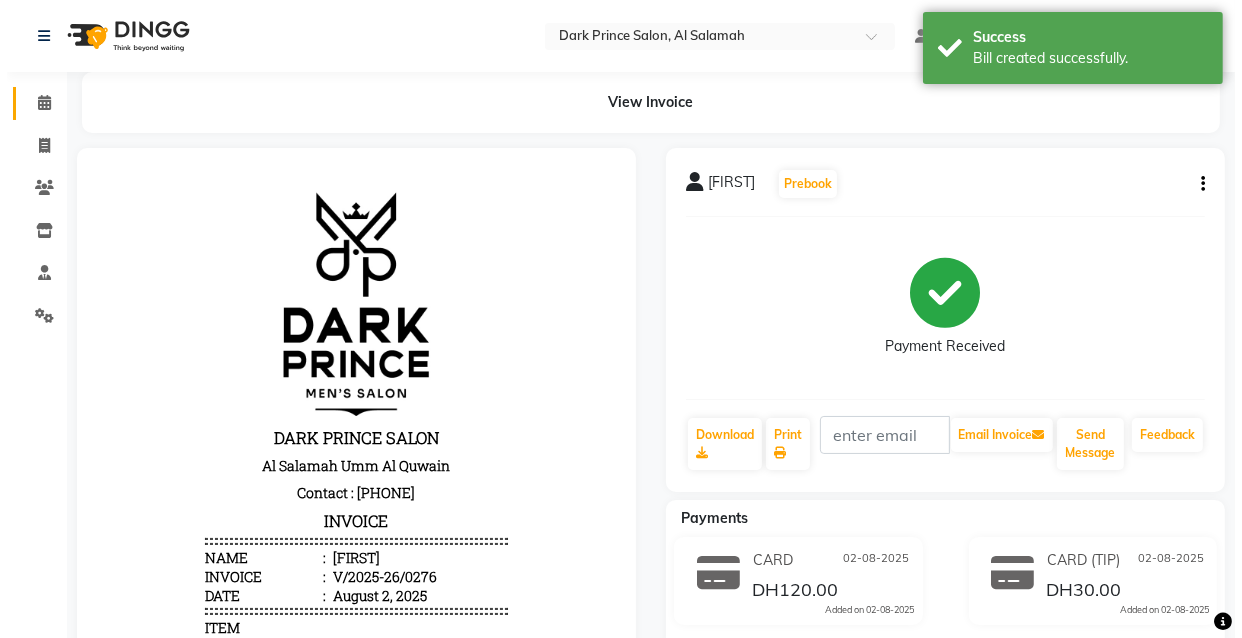 scroll, scrollTop: 0, scrollLeft: 0, axis: both 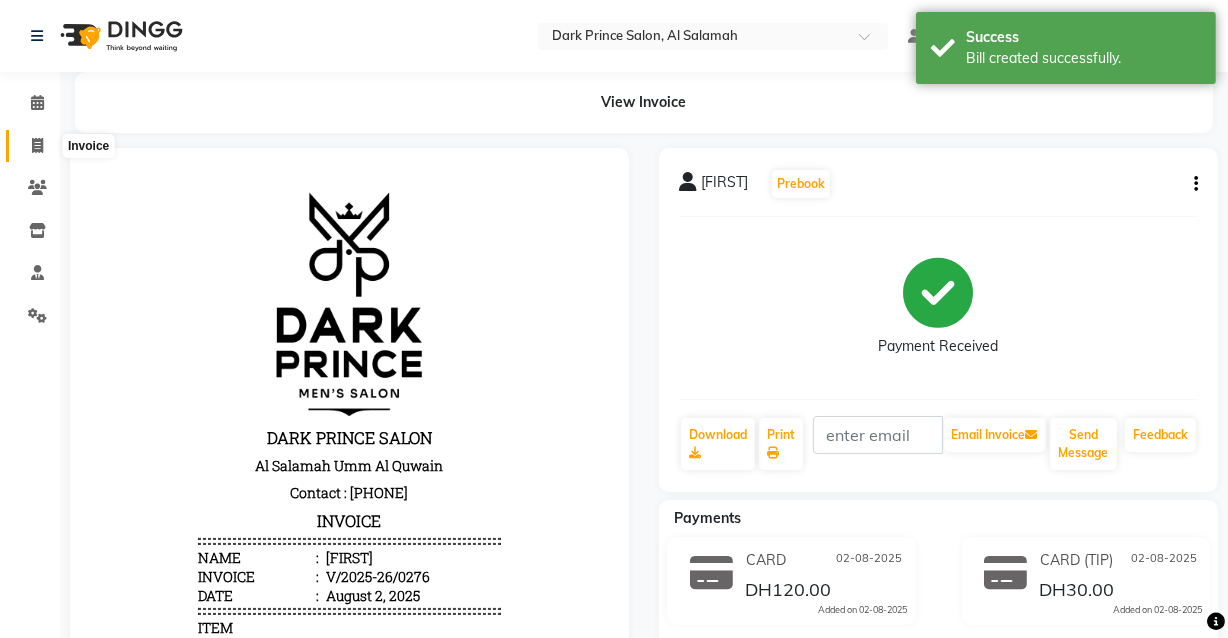 click 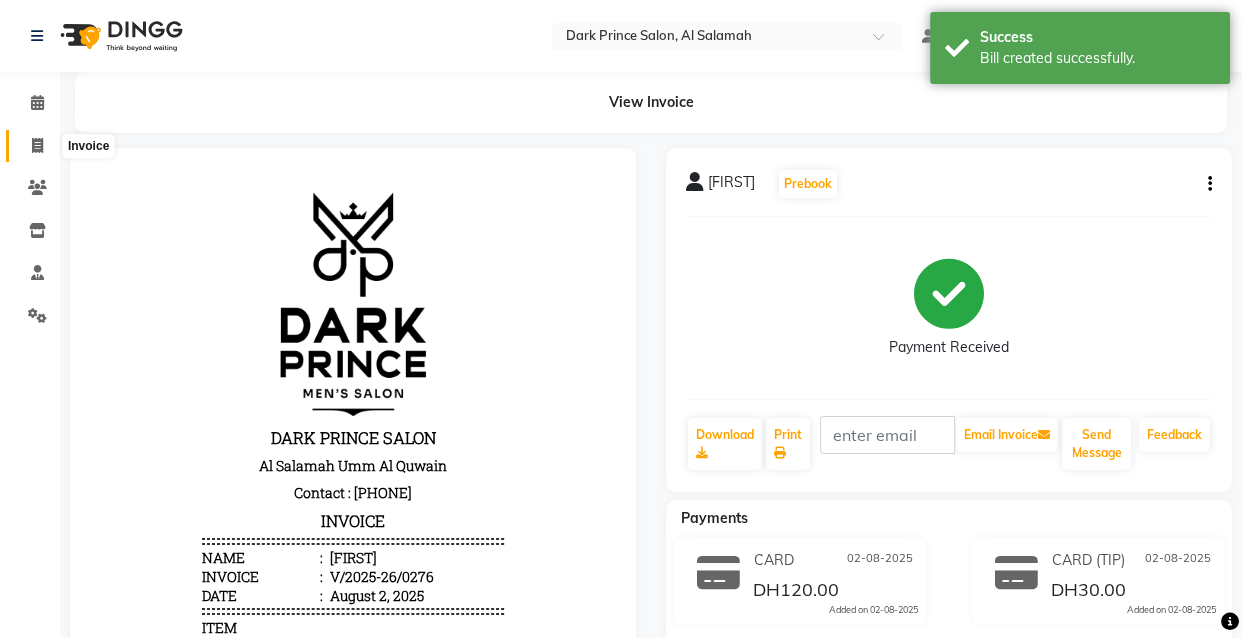 select on "service" 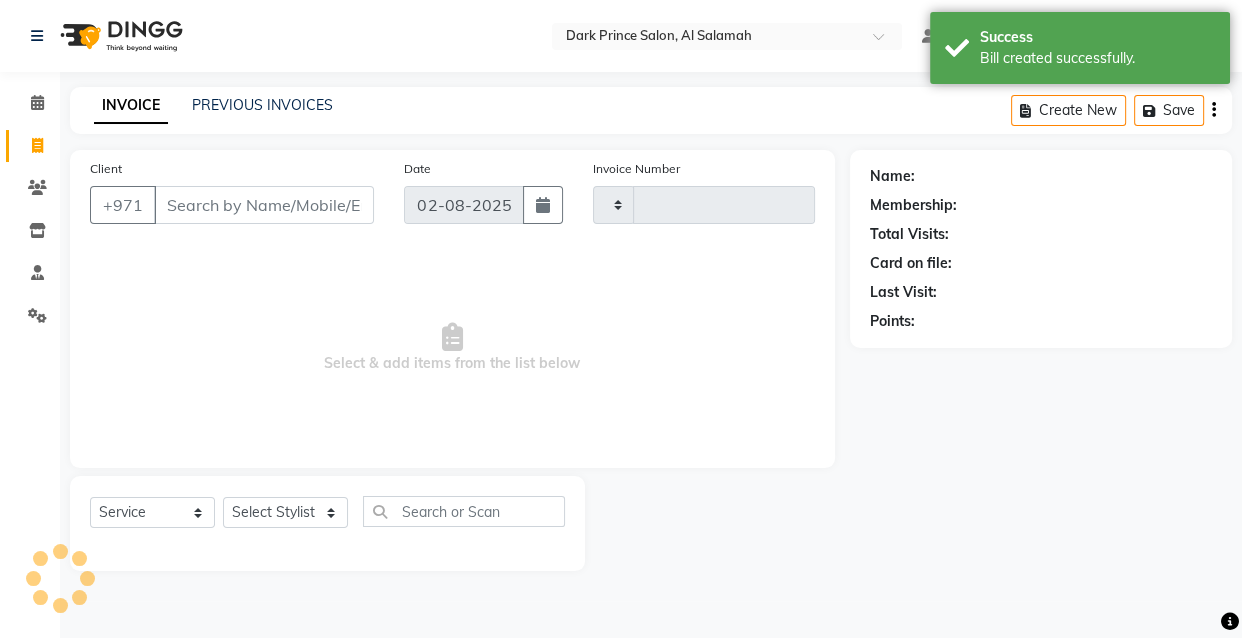 type on "0277" 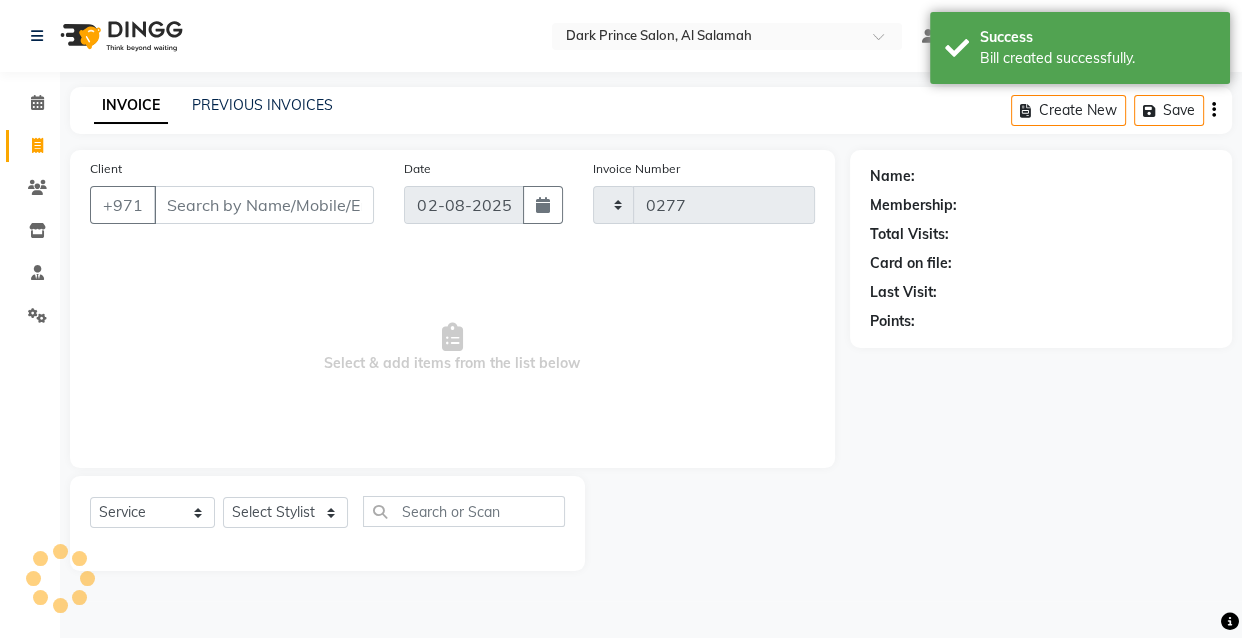 select on "8540" 